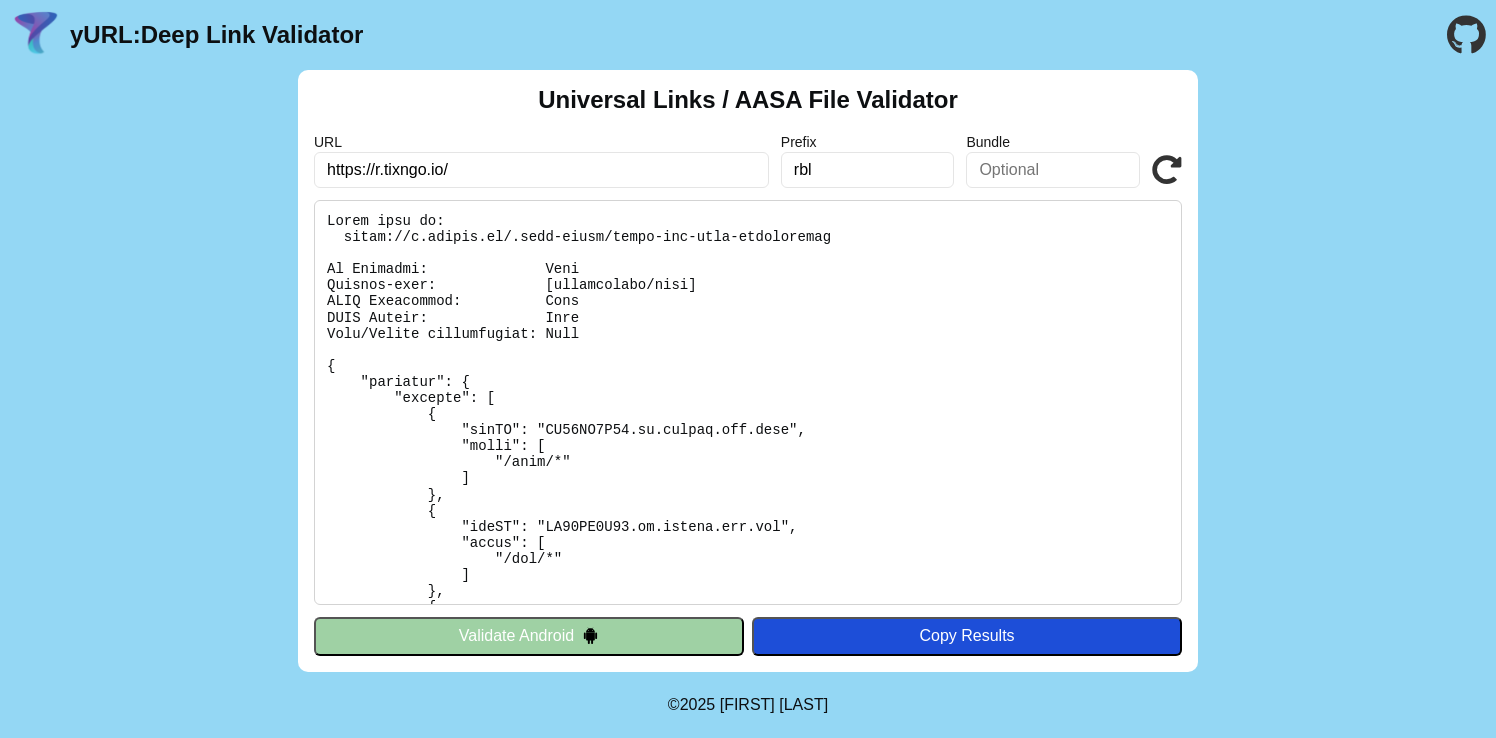 scroll, scrollTop: 0, scrollLeft: 0, axis: both 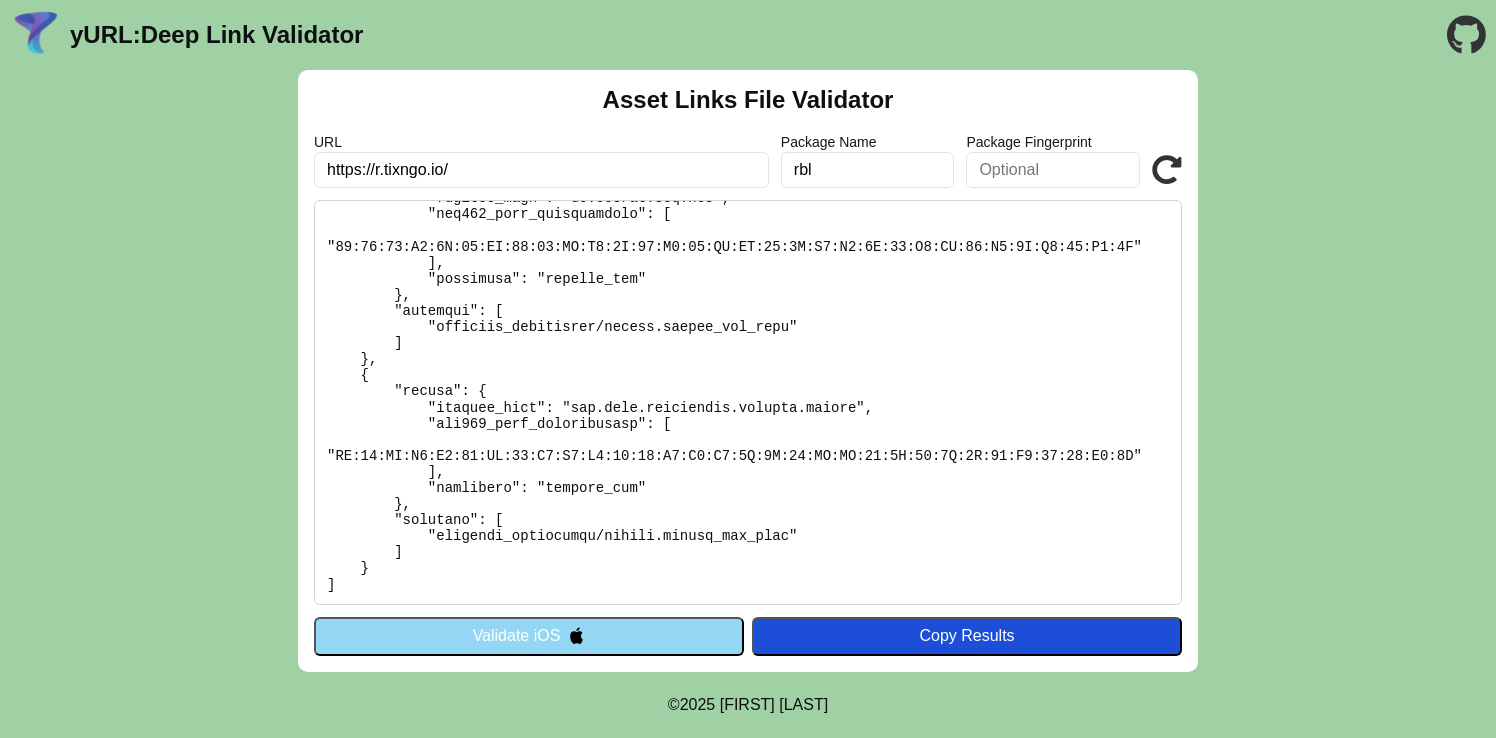 click at bounding box center [748, 402] 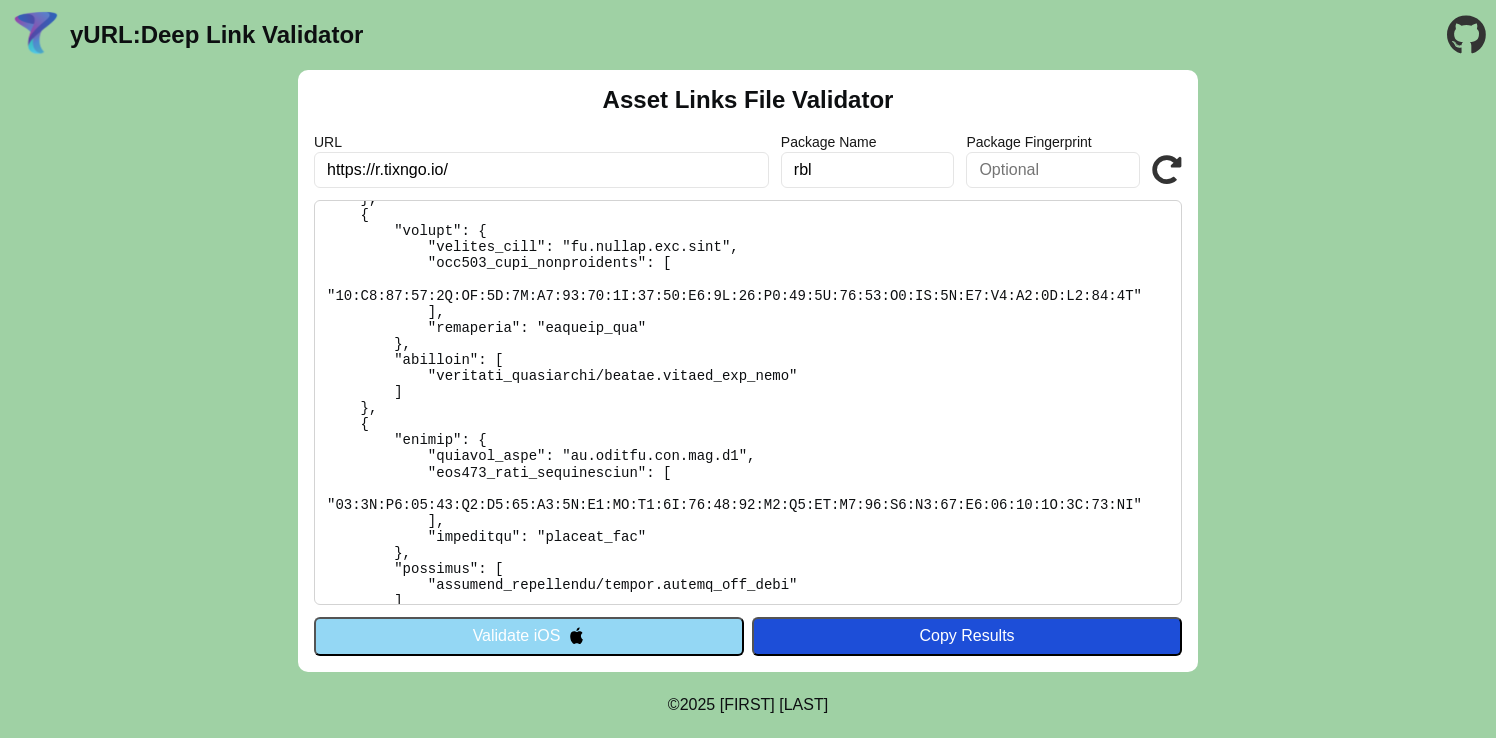 scroll, scrollTop: 13749, scrollLeft: 0, axis: vertical 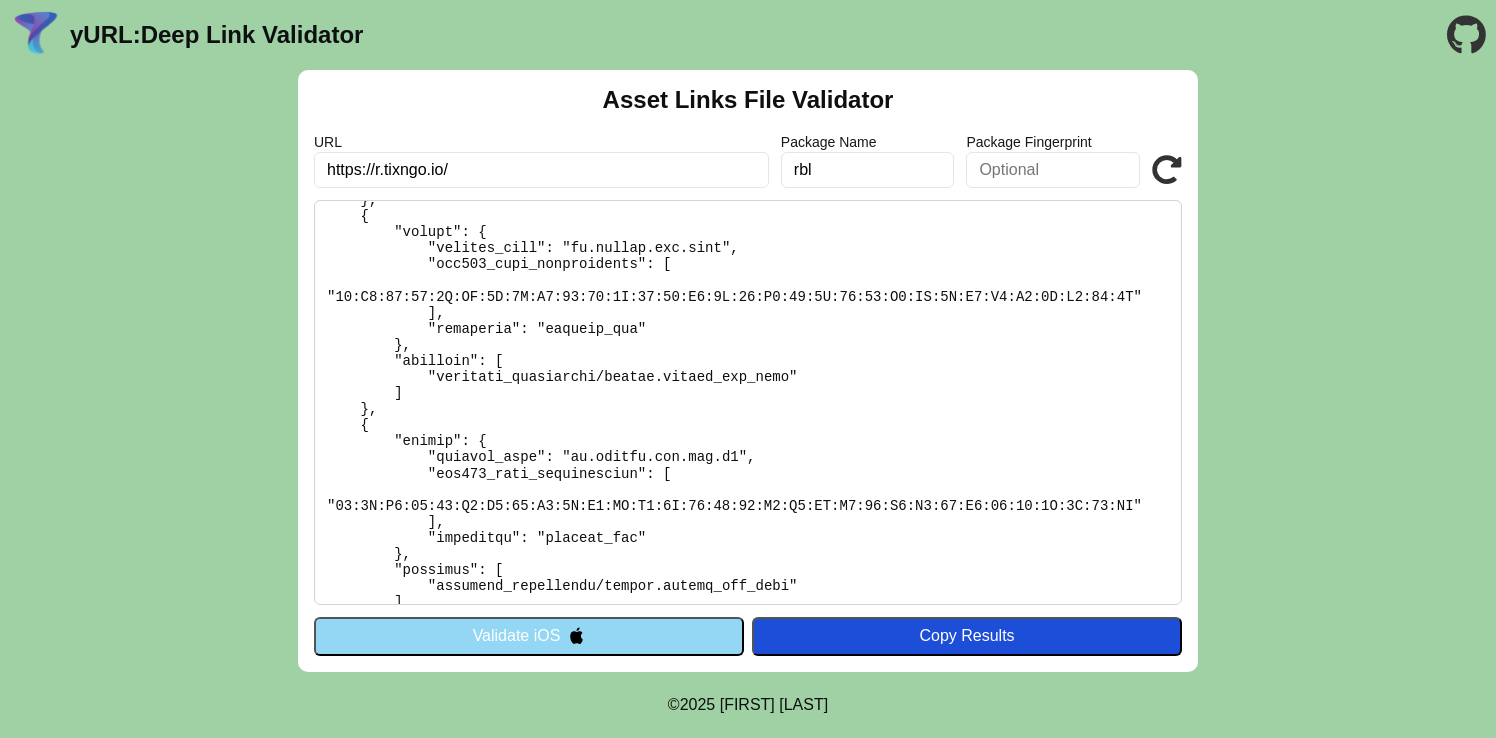 click on "Validate iOS" at bounding box center [529, 636] 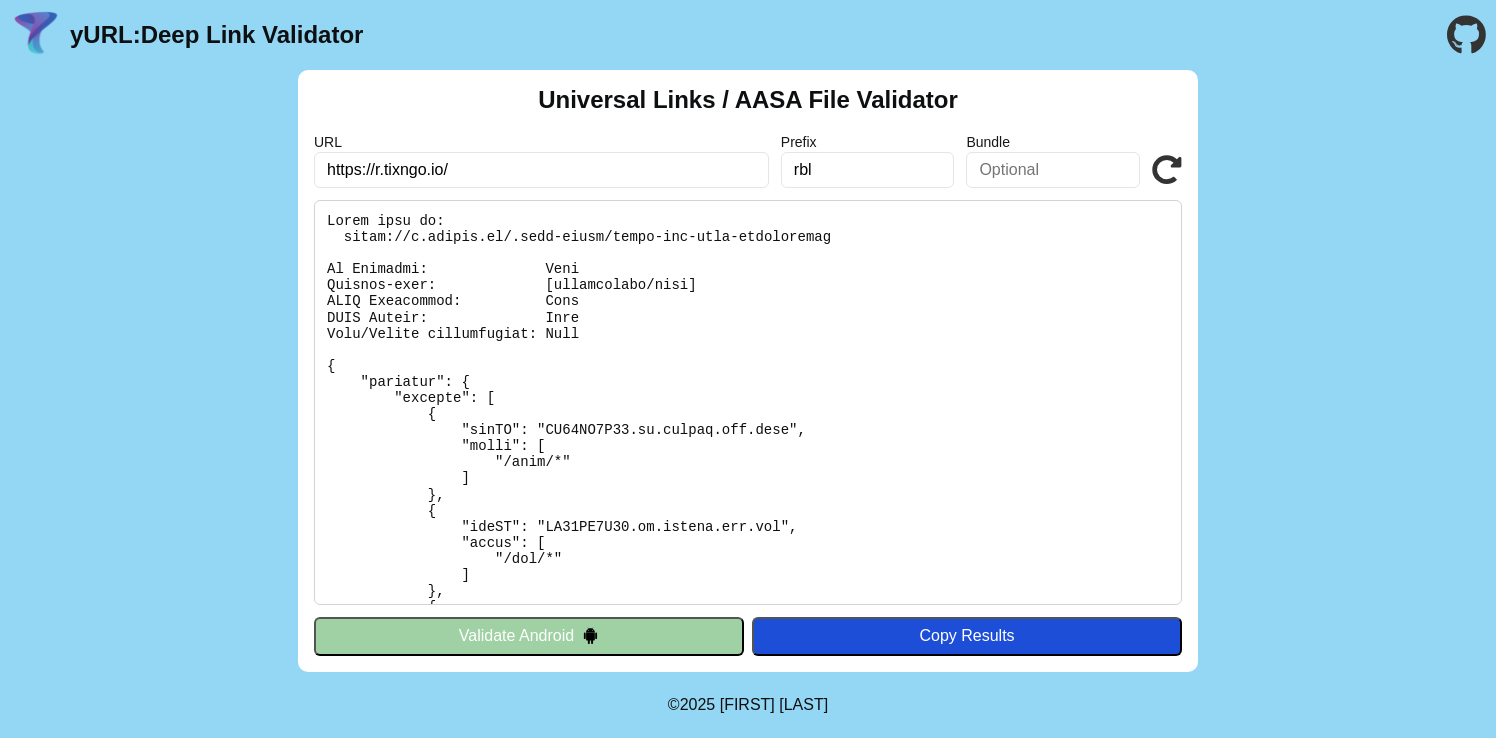 scroll, scrollTop: 0, scrollLeft: 0, axis: both 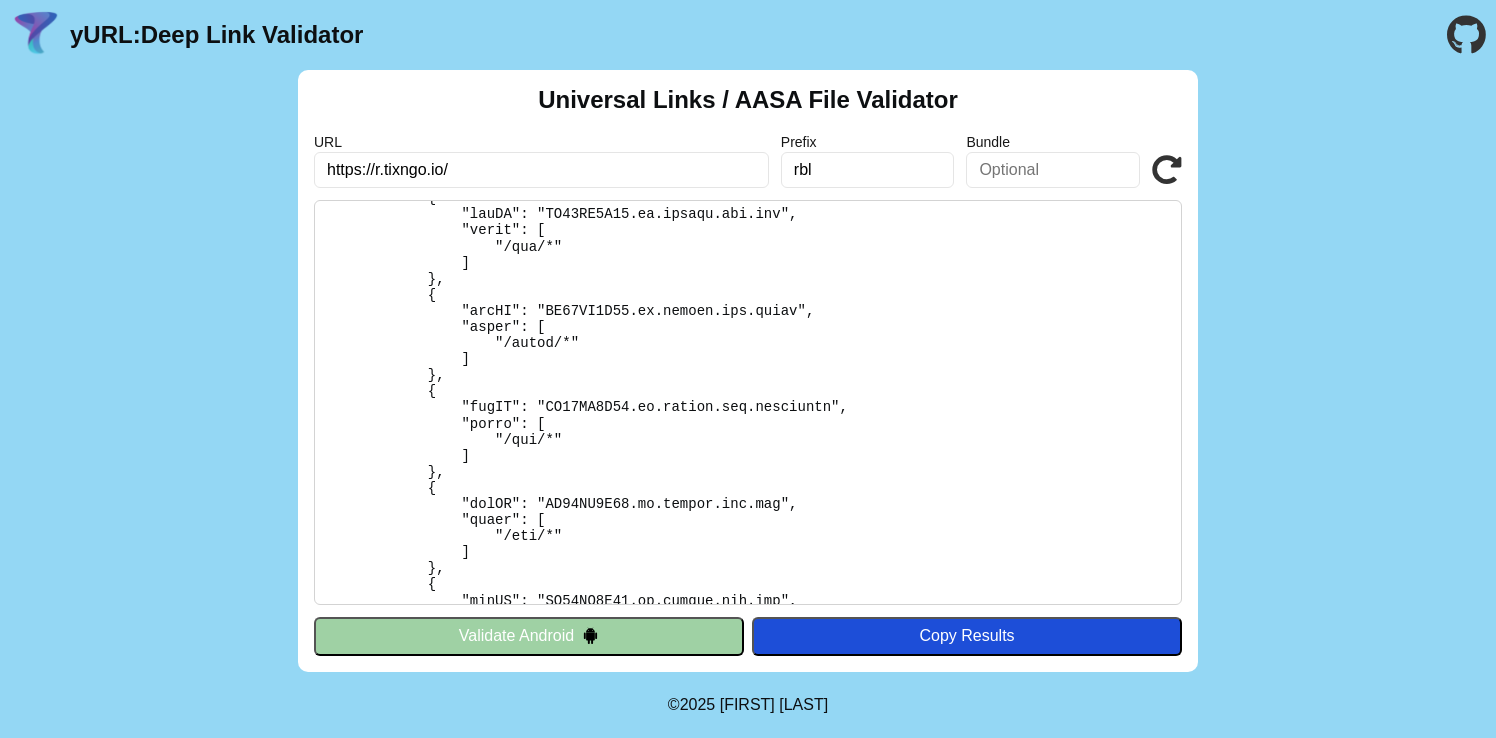 click at bounding box center [748, 402] 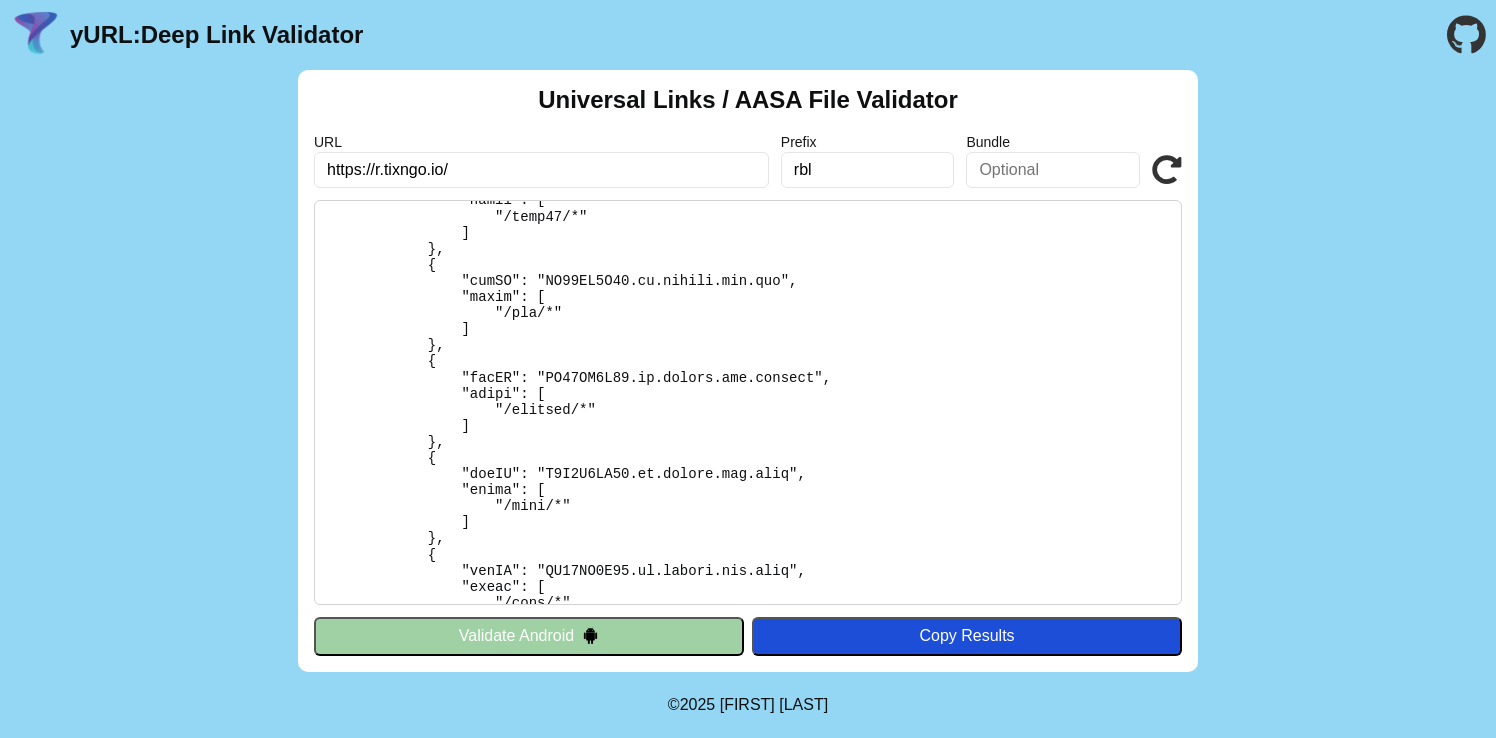 scroll, scrollTop: 1409, scrollLeft: 0, axis: vertical 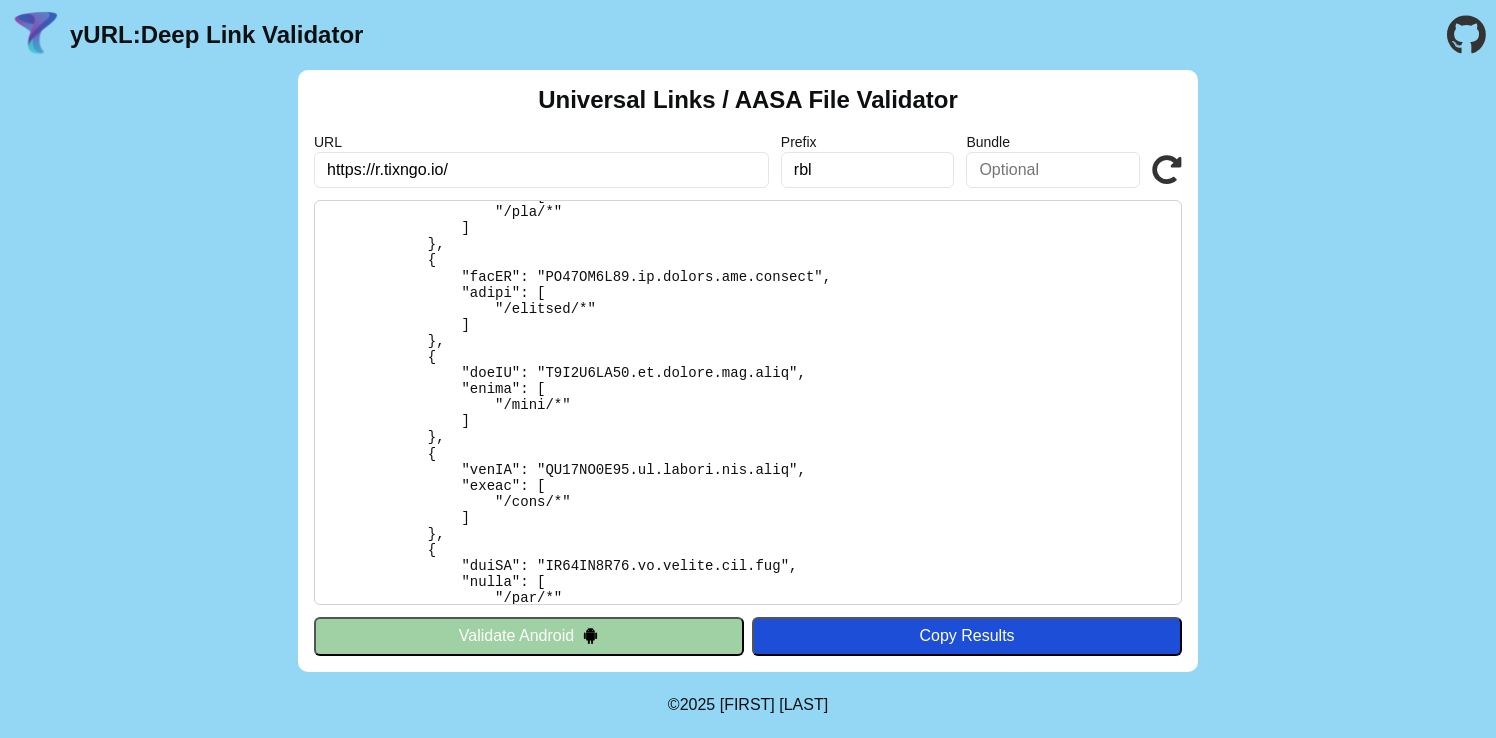click on "Validate Android" at bounding box center [529, 636] 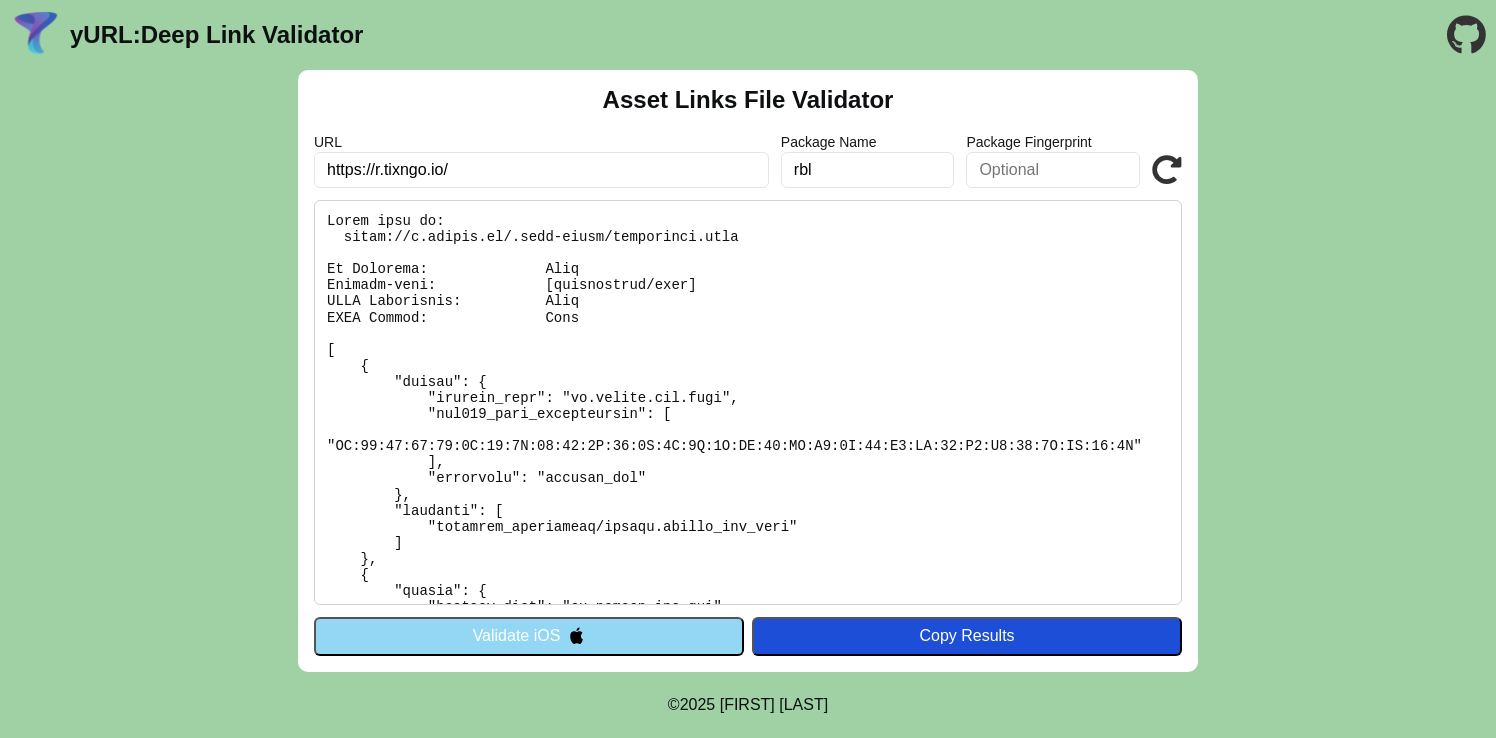 scroll, scrollTop: 0, scrollLeft: 0, axis: both 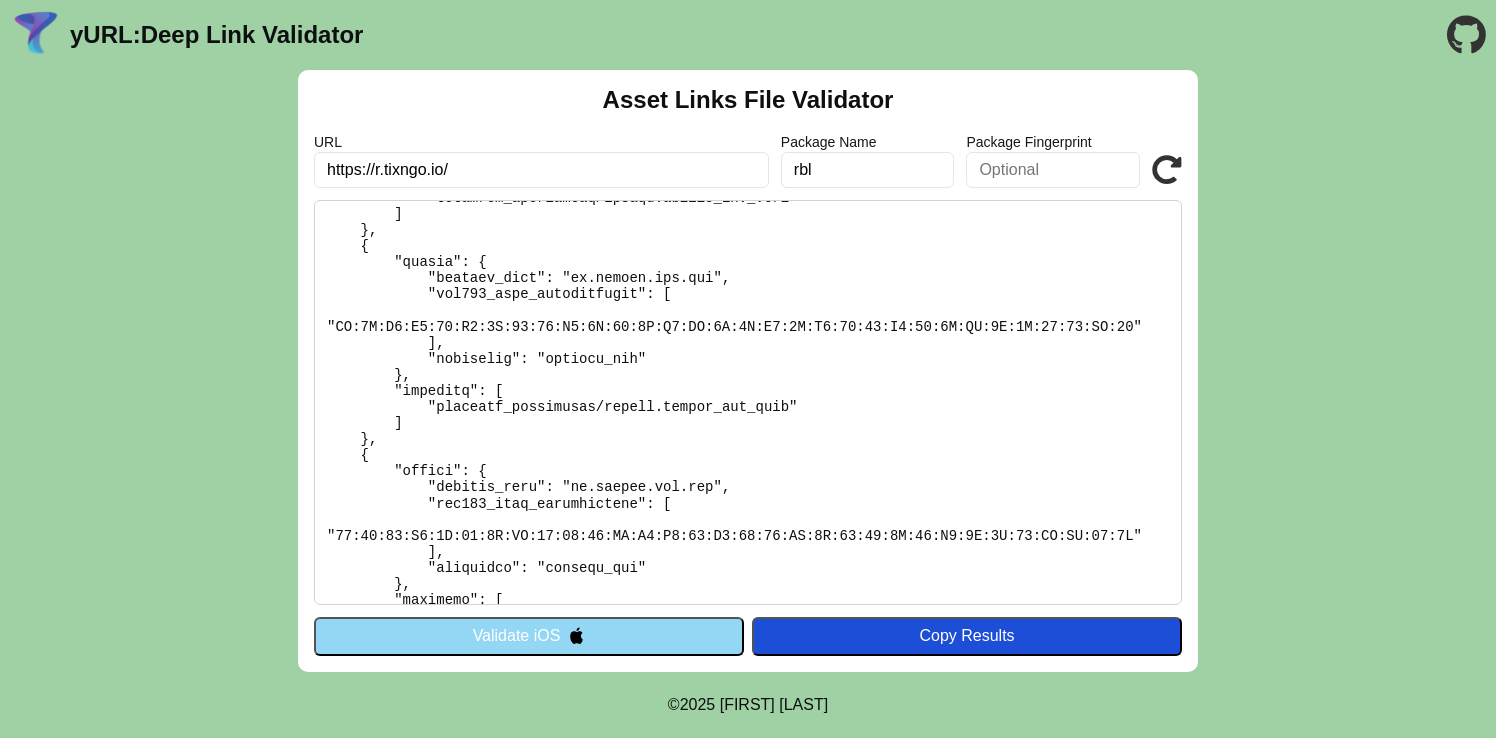 click at bounding box center (748, 402) 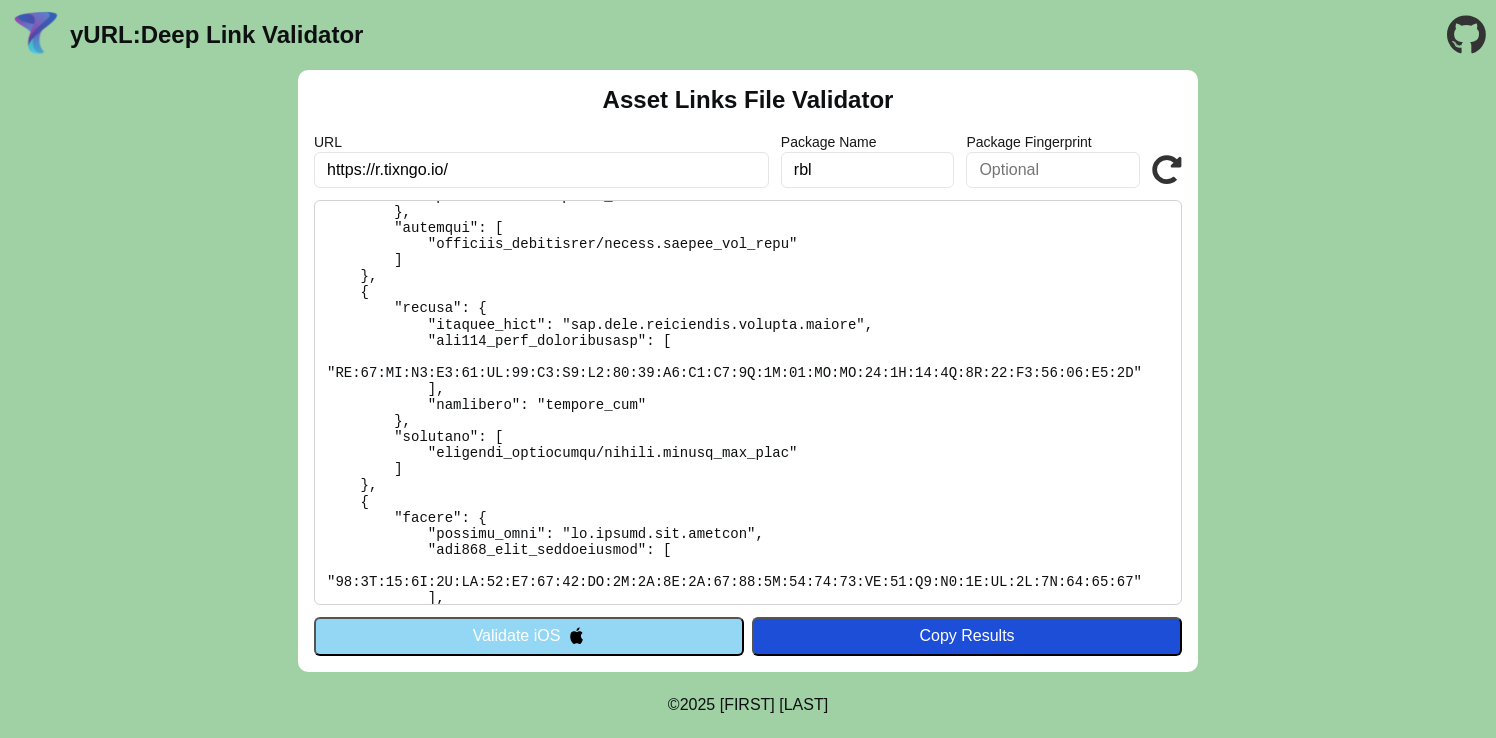 scroll, scrollTop: 14915, scrollLeft: 0, axis: vertical 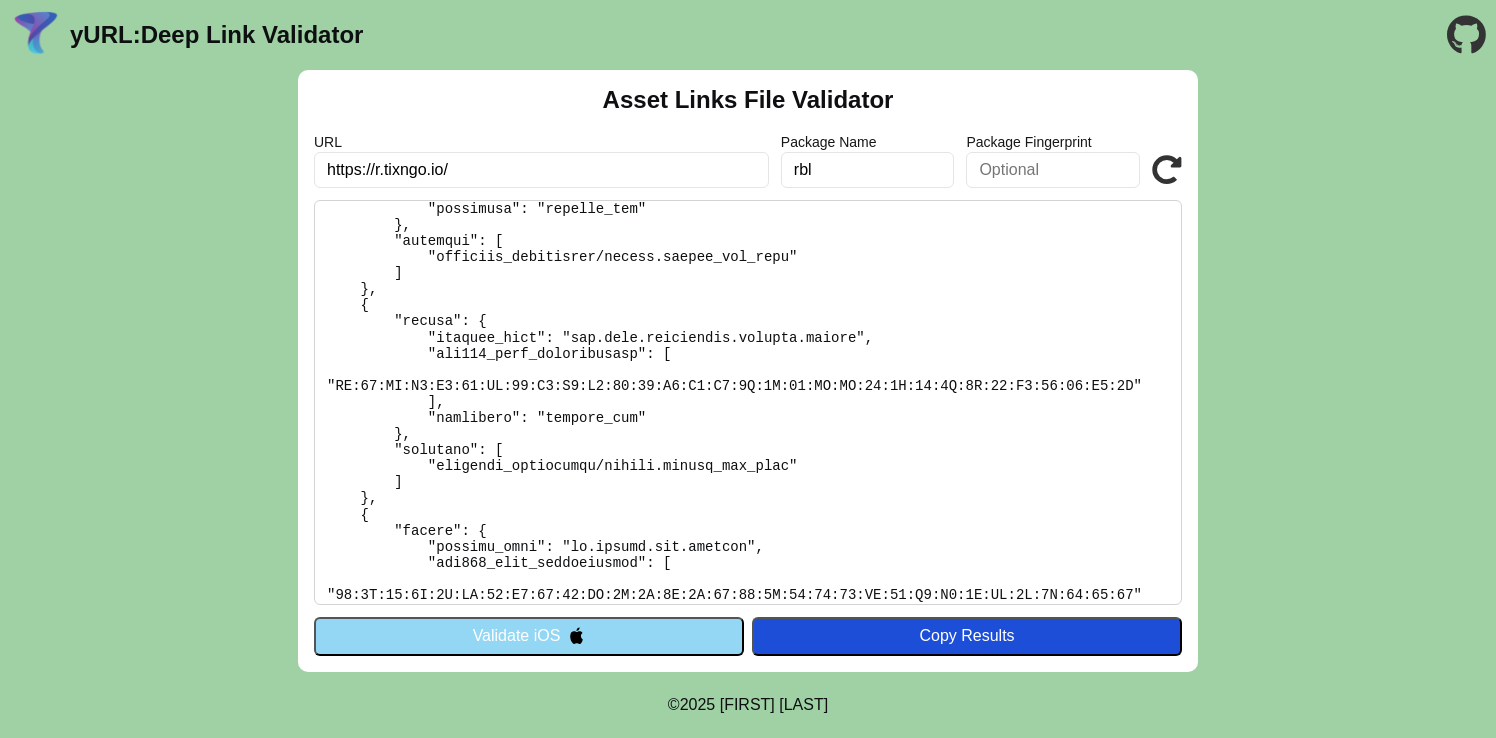 click at bounding box center [748, 402] 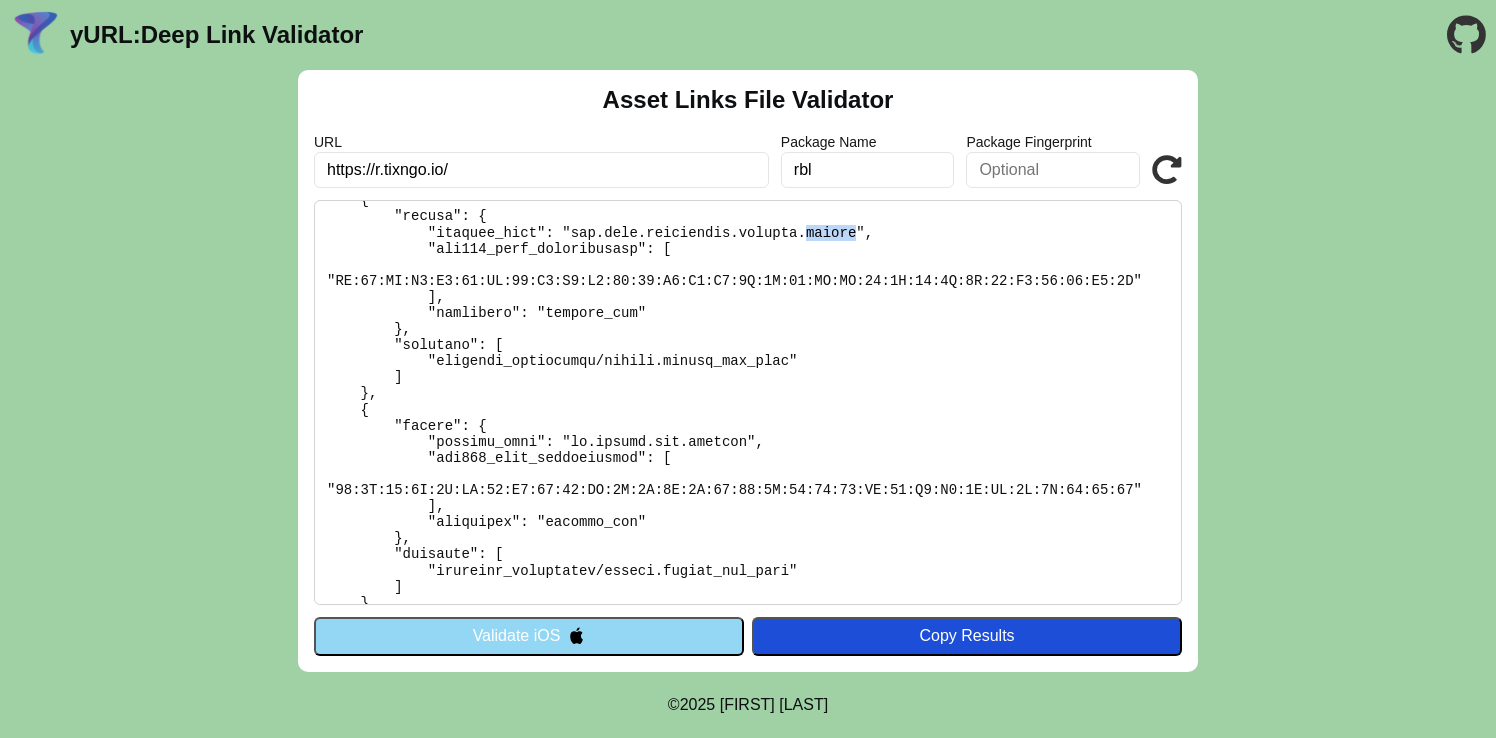 scroll, scrollTop: 15055, scrollLeft: 0, axis: vertical 